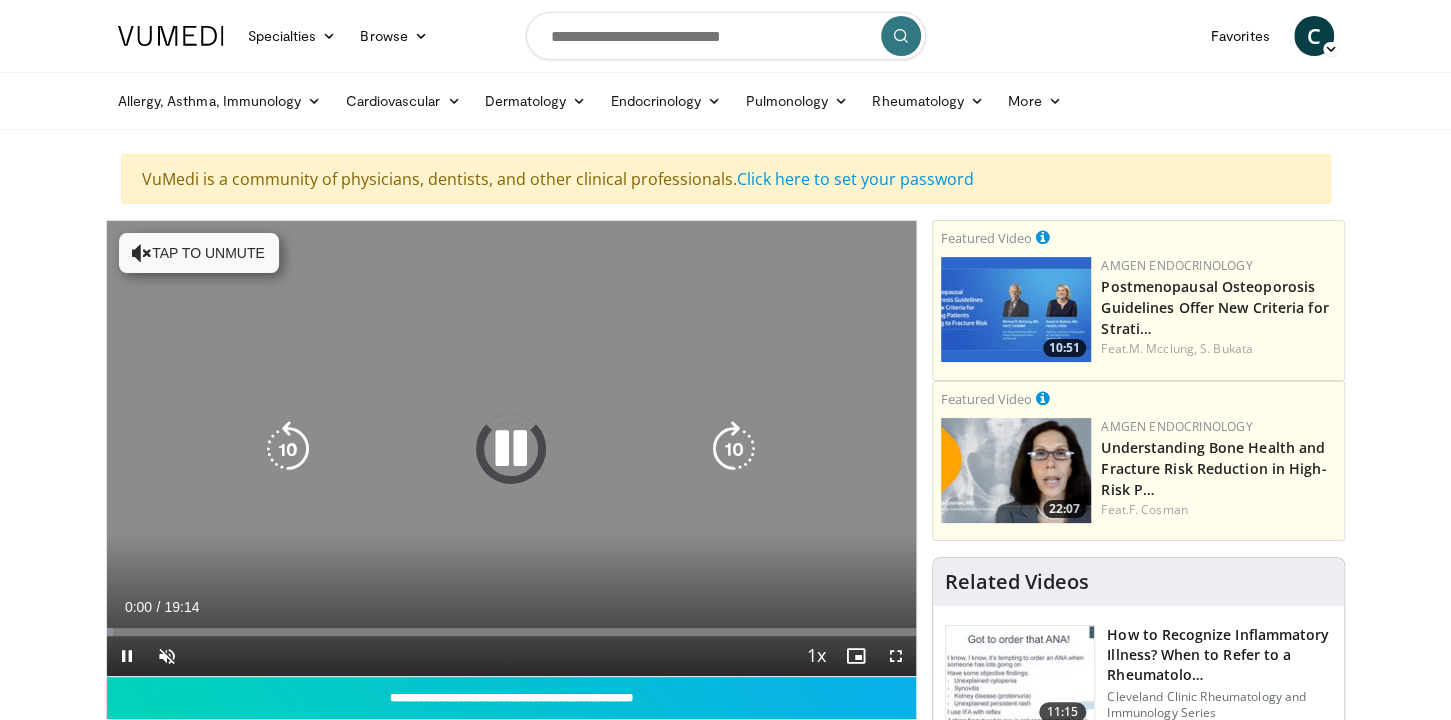 scroll, scrollTop: 275, scrollLeft: 0, axis: vertical 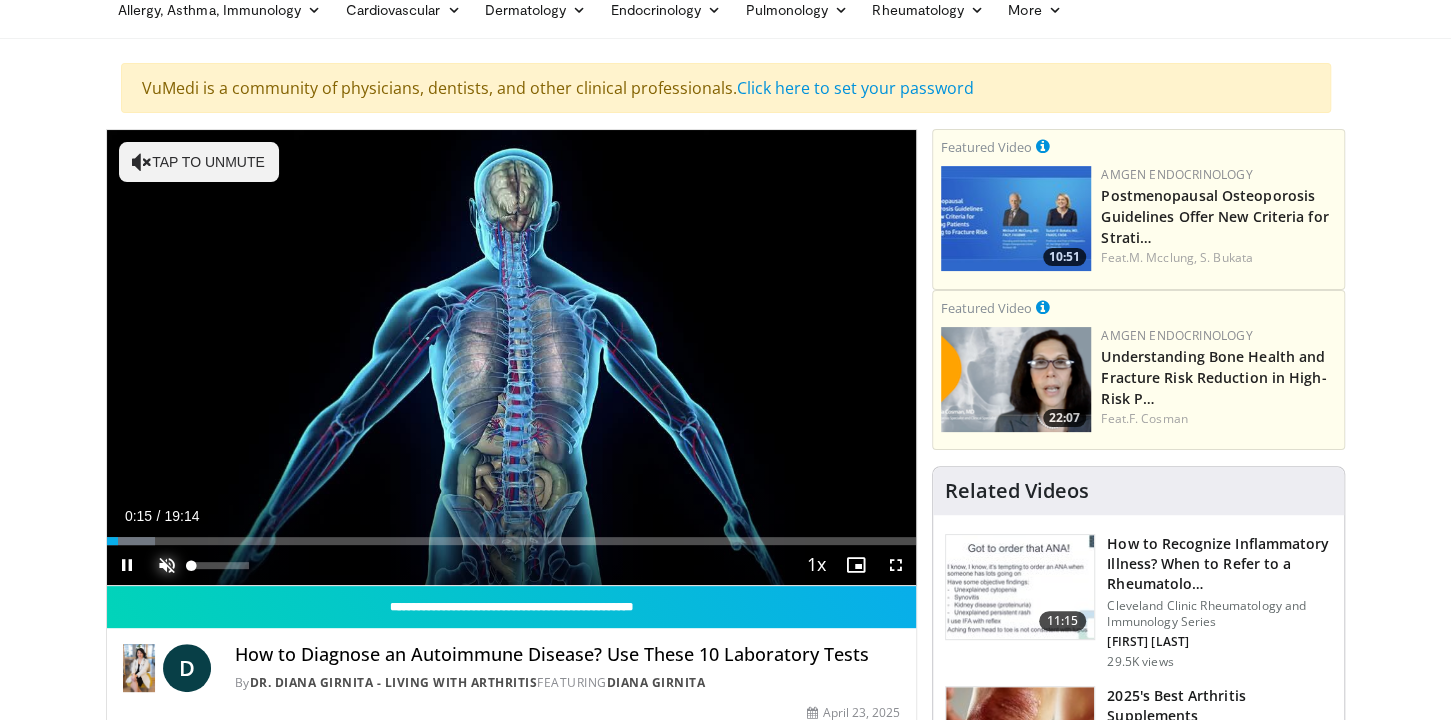 click at bounding box center [167, 565] 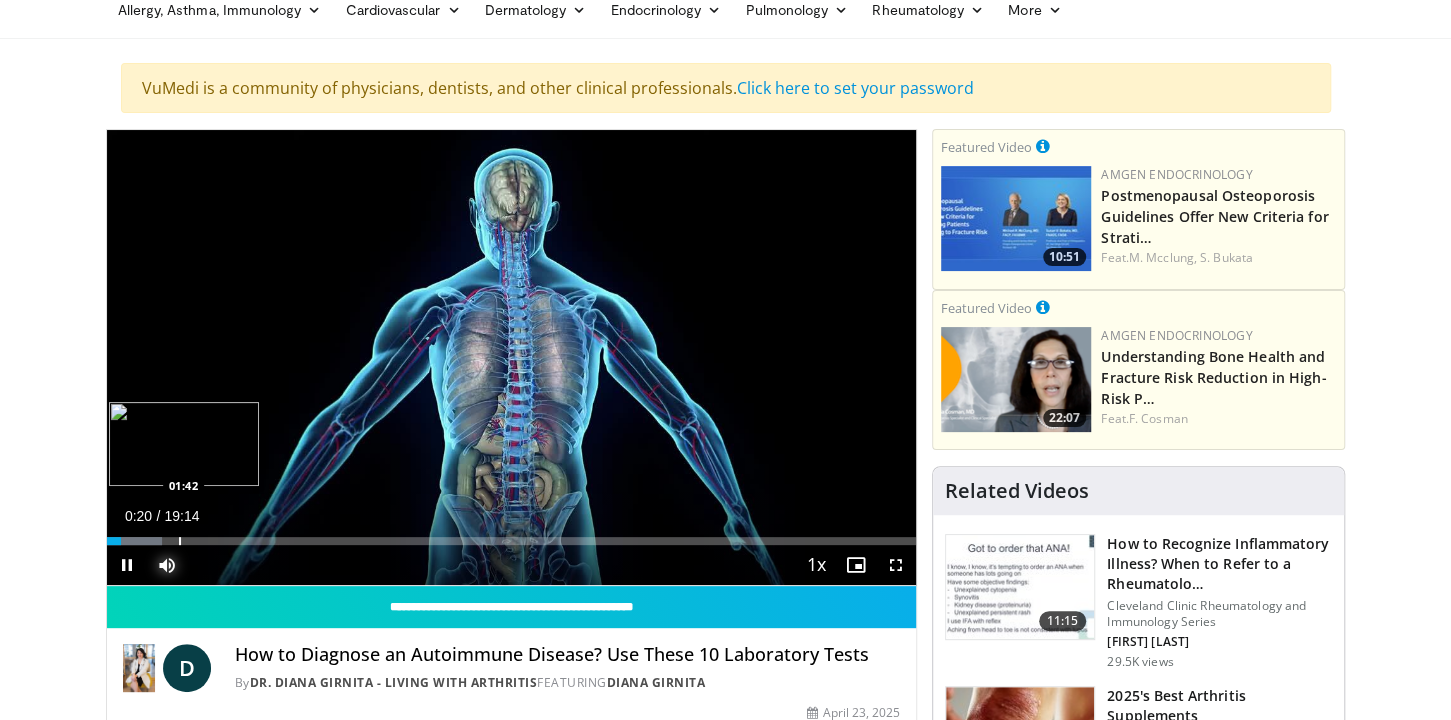 click at bounding box center (180, 541) 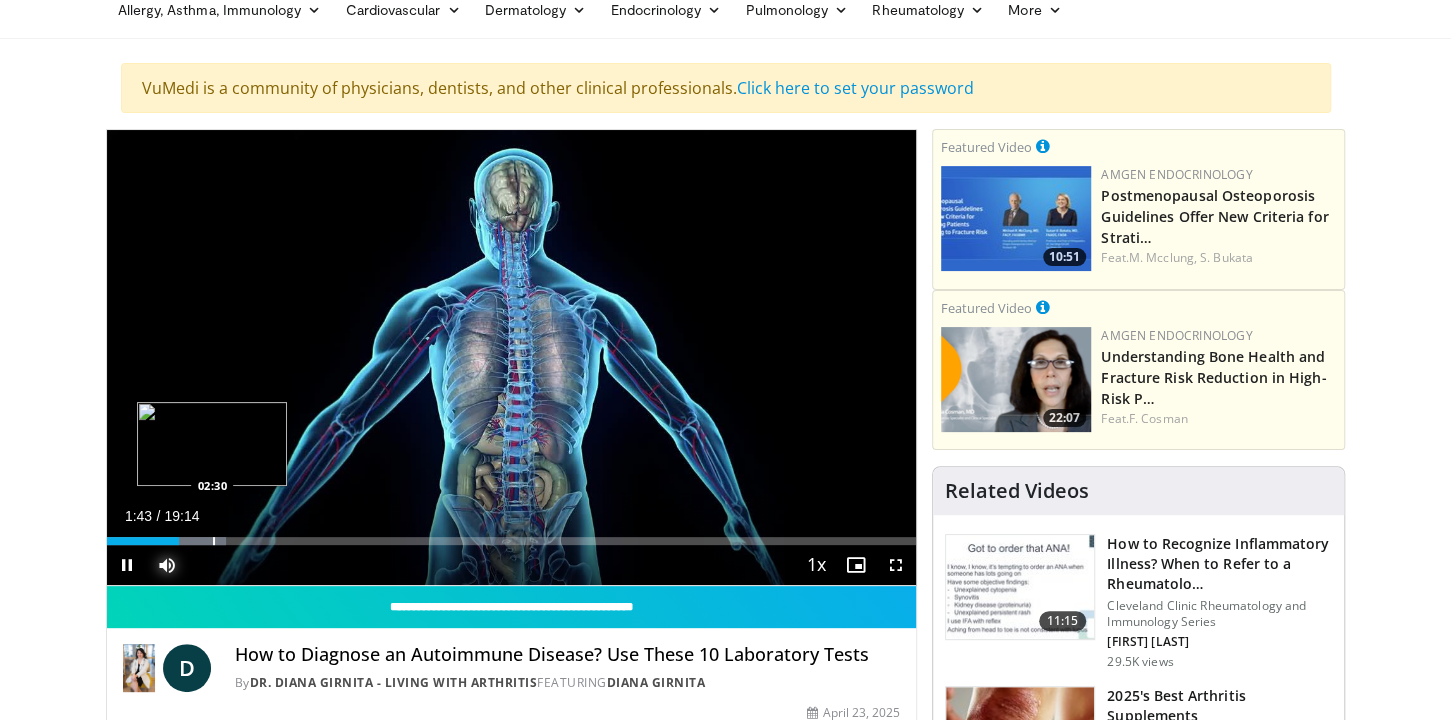 click at bounding box center [214, 541] 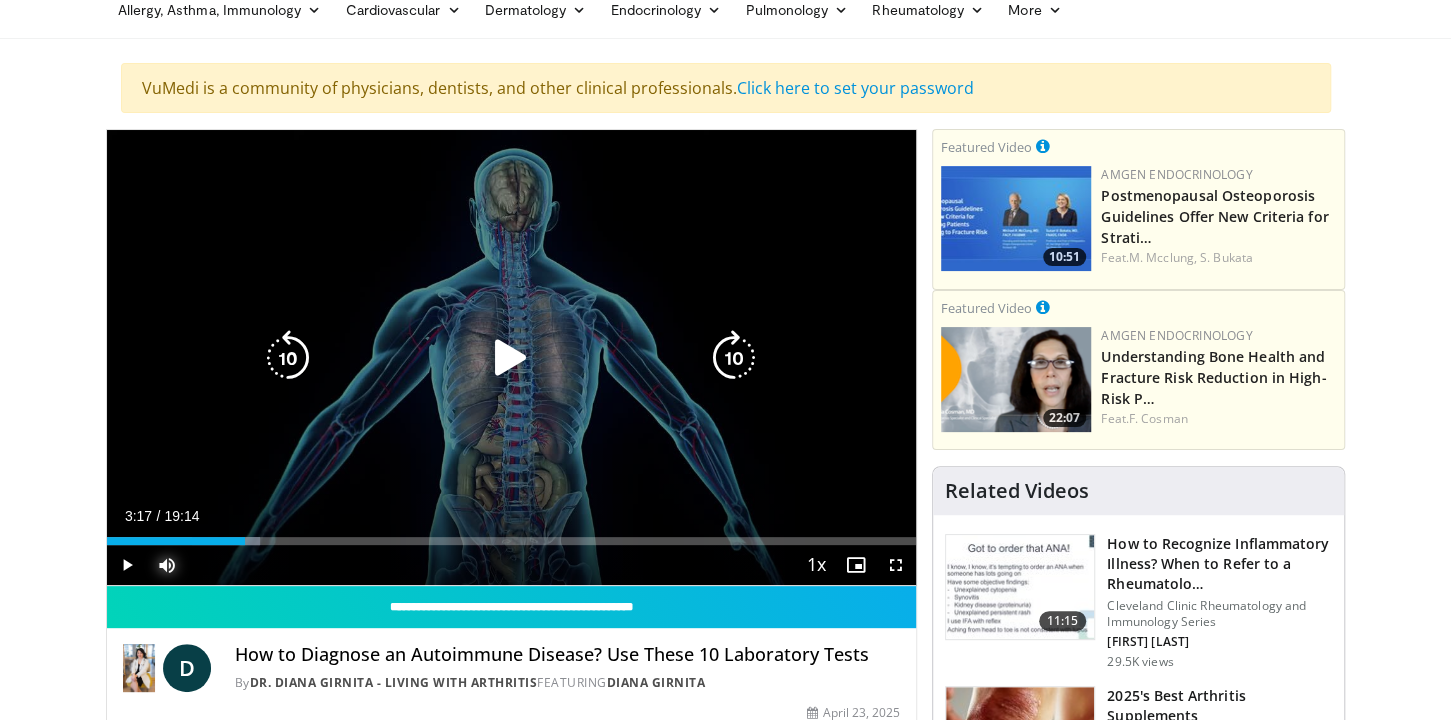 click on "Loaded :  19.02% 02:32 03:17" at bounding box center (512, 535) 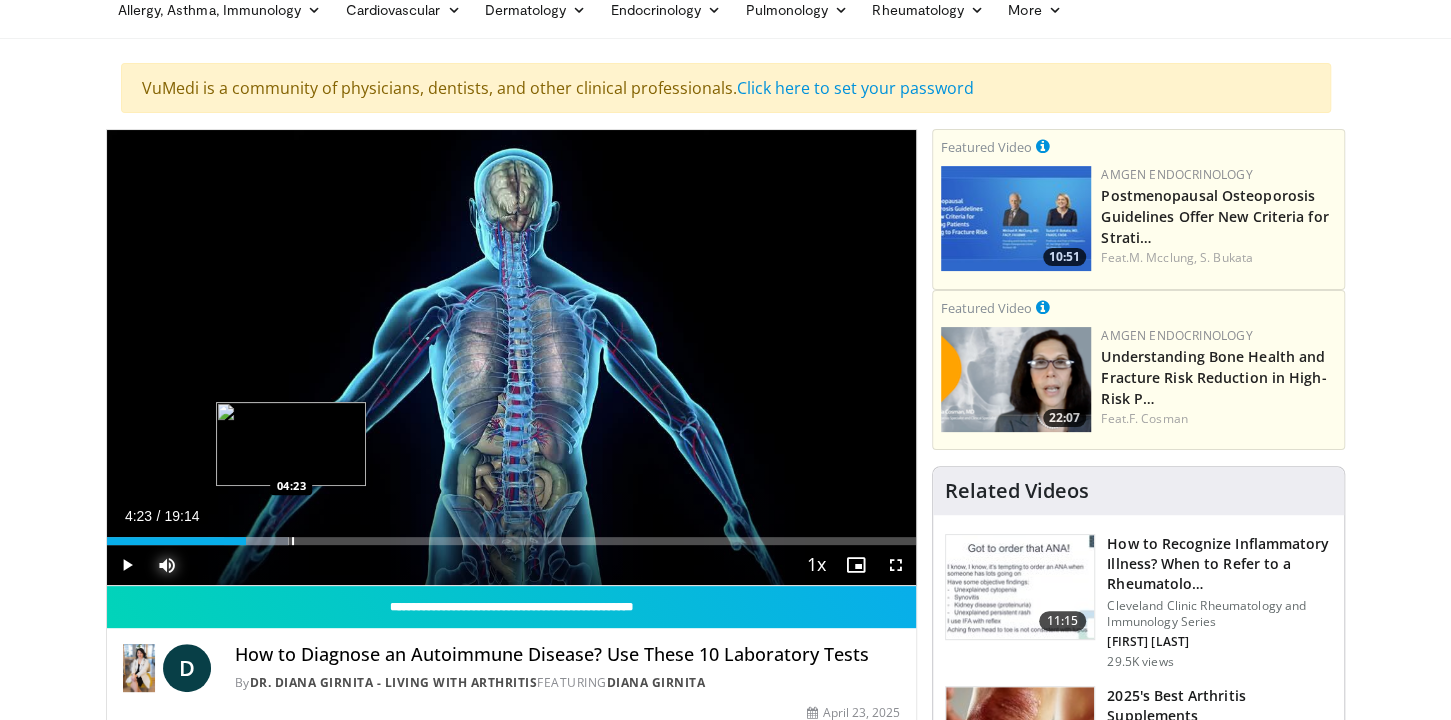 click at bounding box center [293, 541] 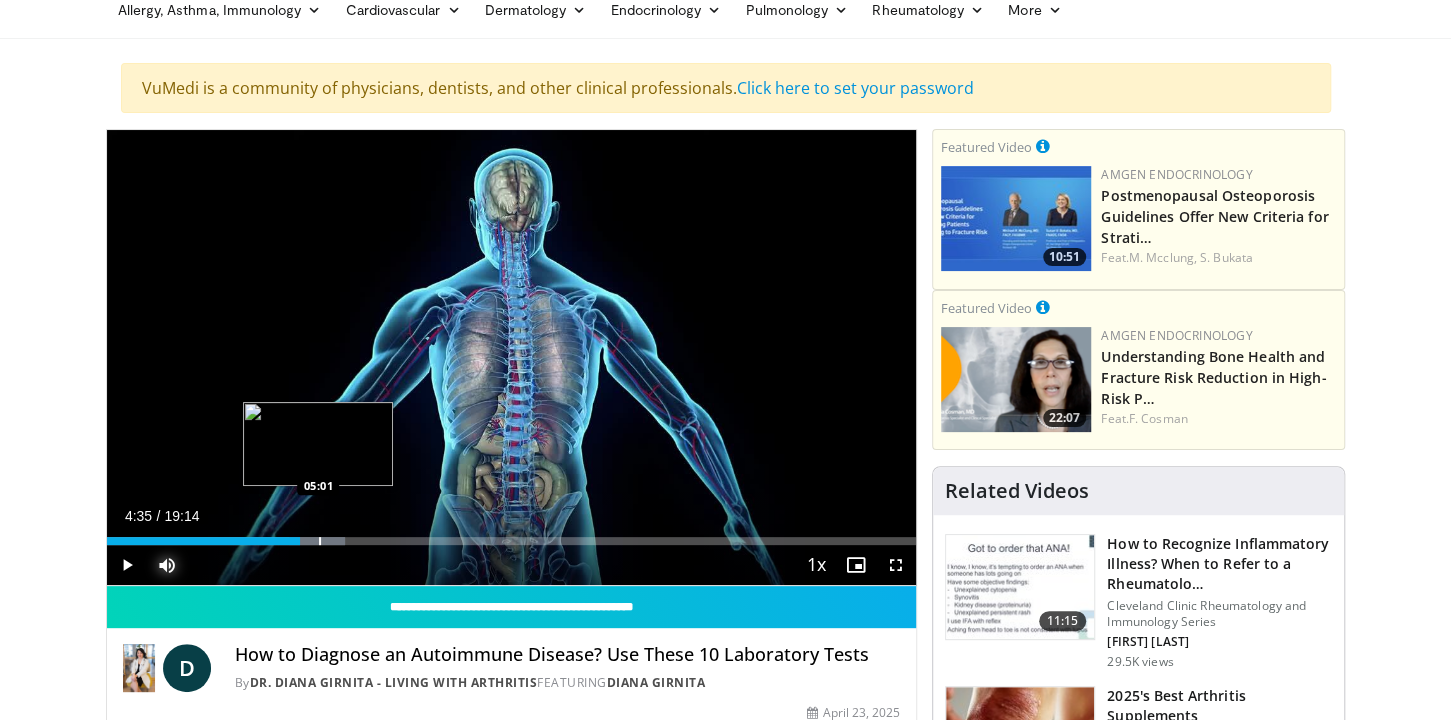 click at bounding box center [317, 541] 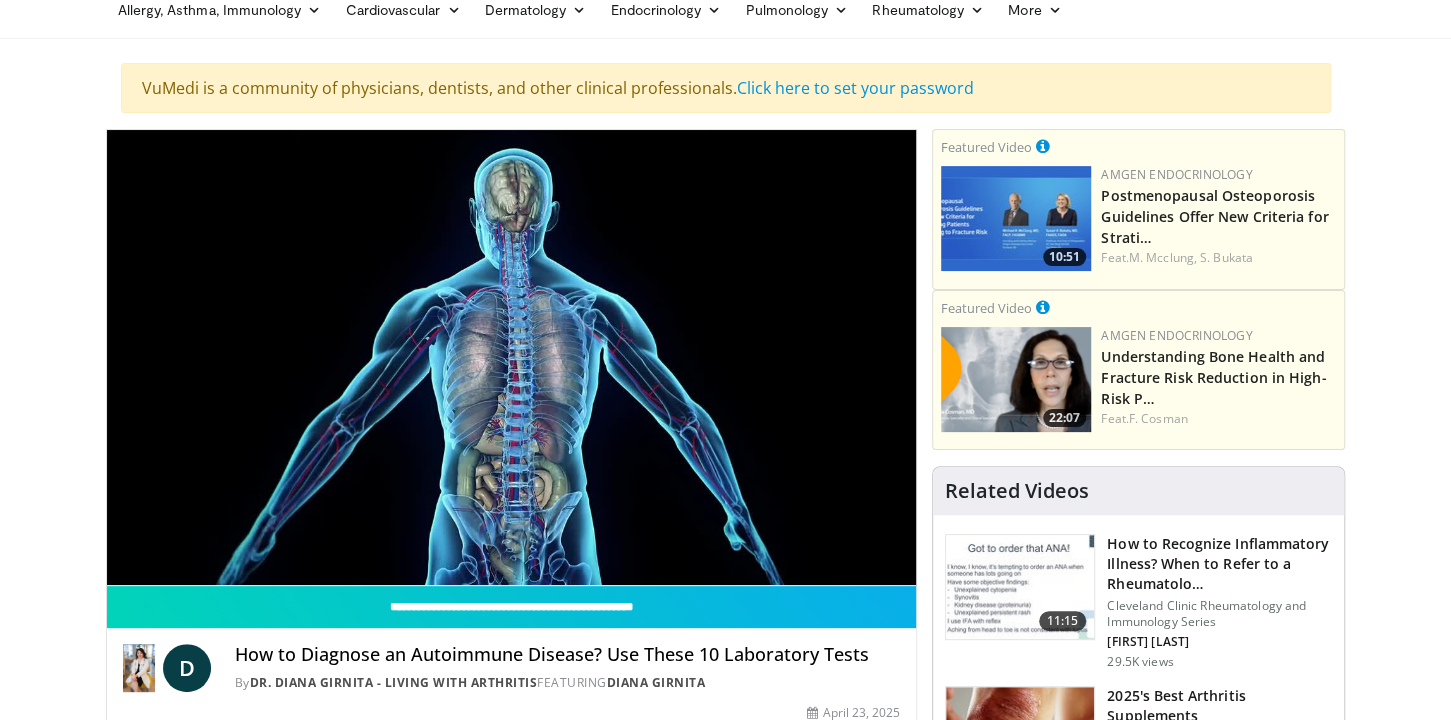 click on "10 seconds
Tap to unmute" at bounding box center (512, 357) 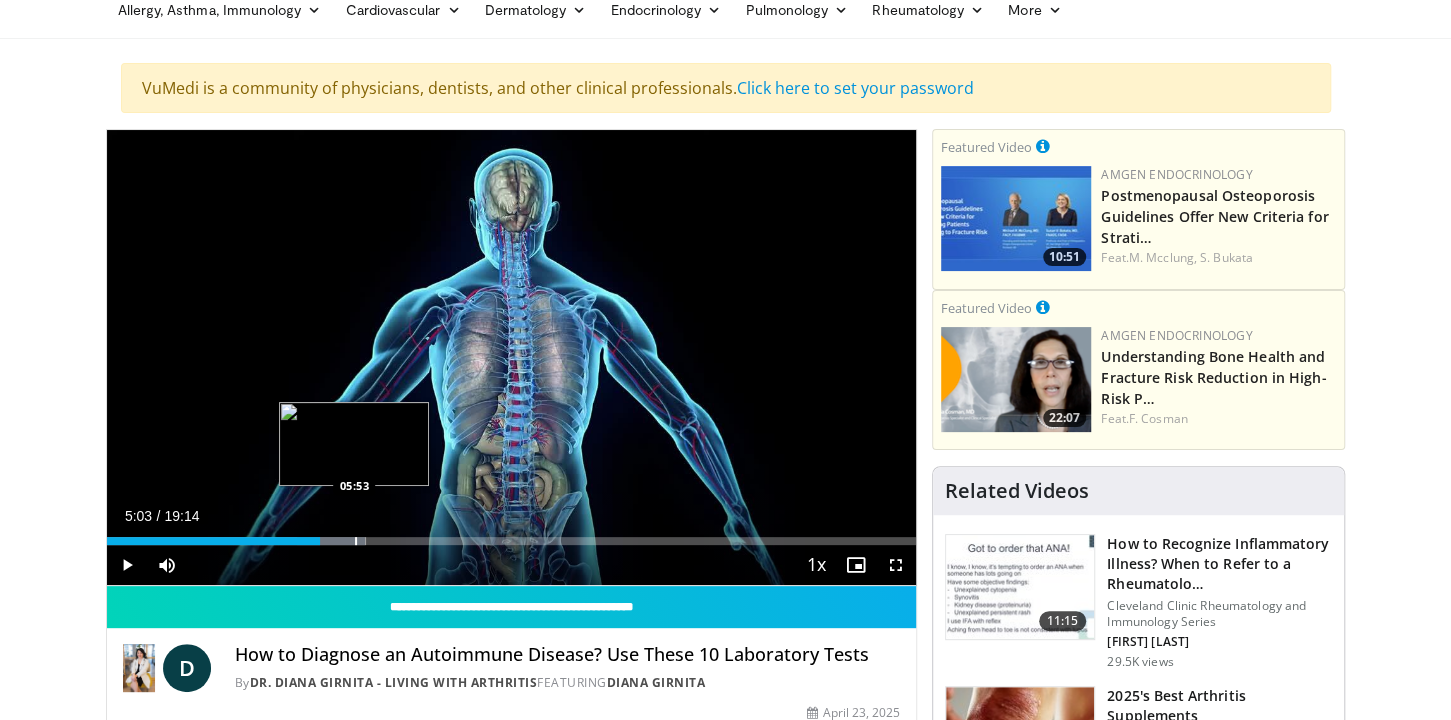click on "Loaded :  31.99% 05:03 05:53" at bounding box center [512, 535] 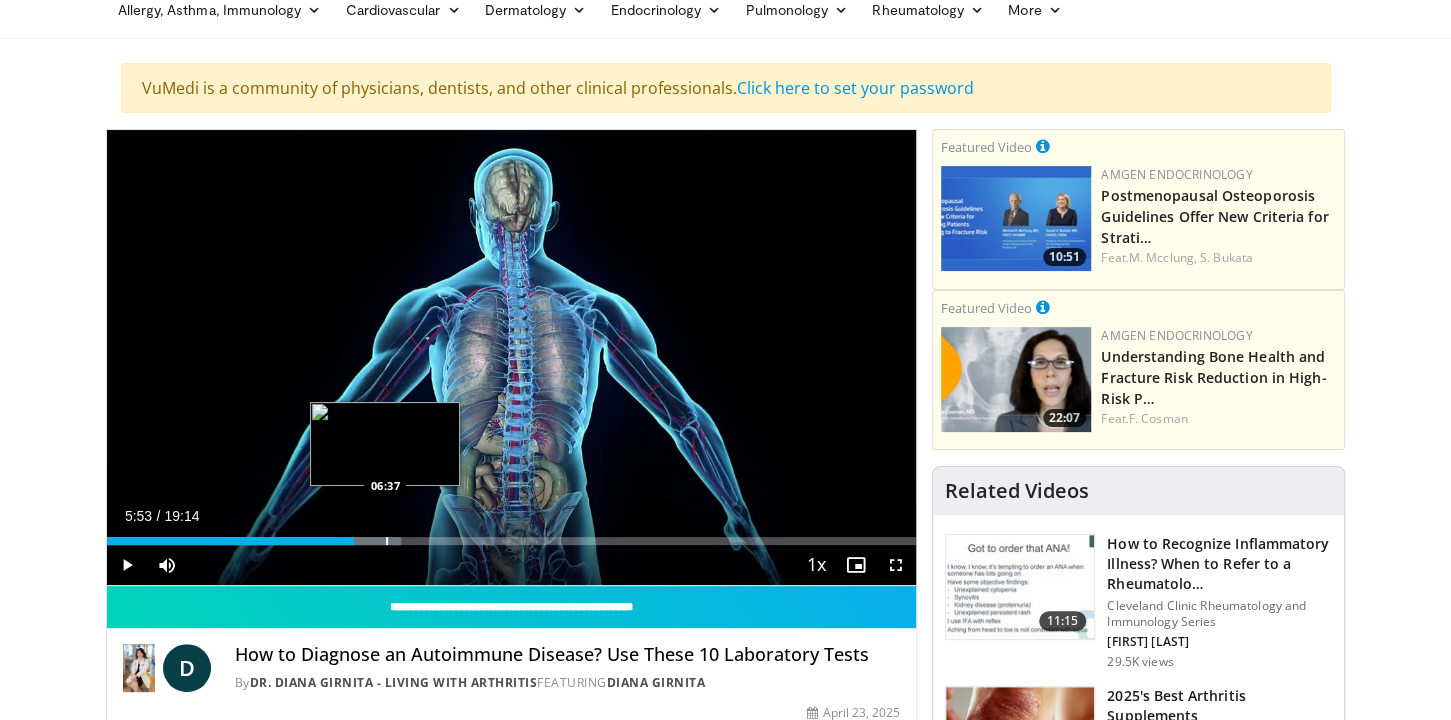 click on "Loaded :  36.32% 05:53 06:37" at bounding box center [512, 535] 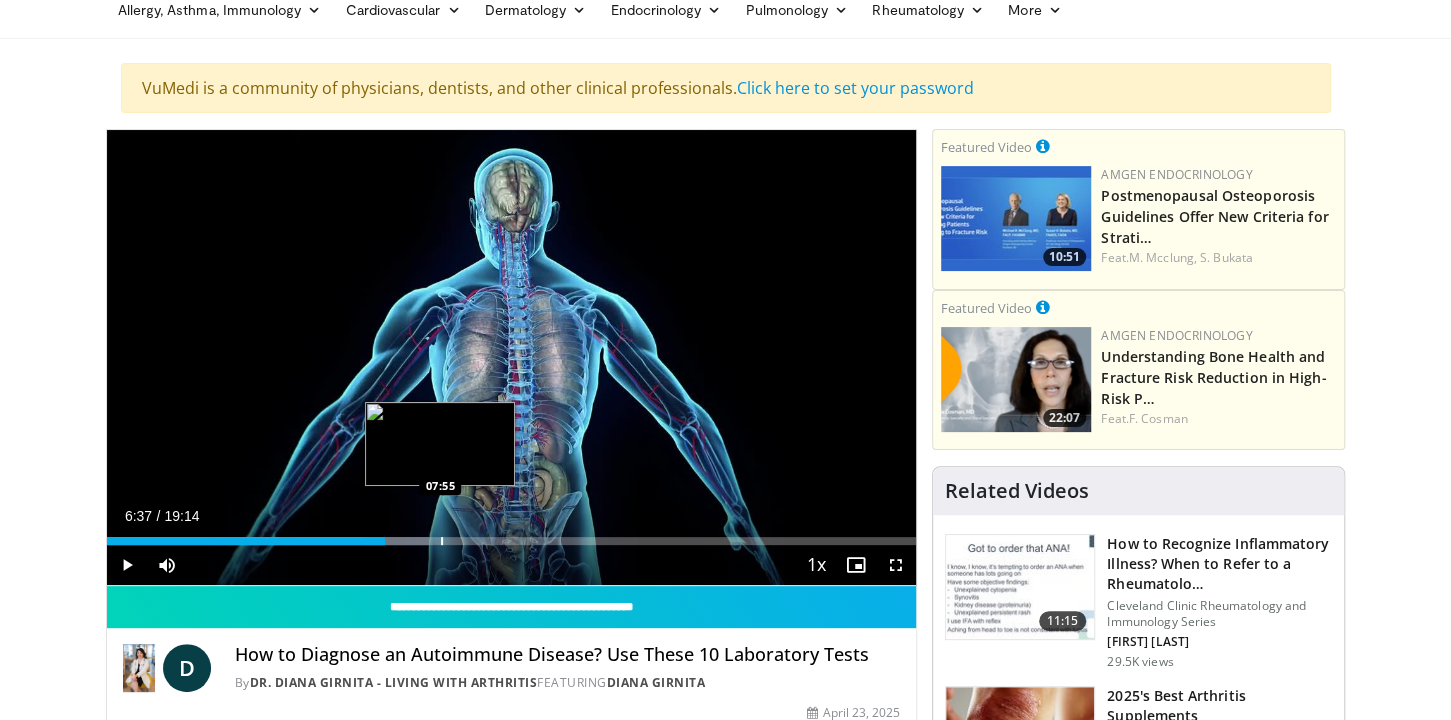 click on "Loaded :  39.78% 06:37 07:55" at bounding box center (512, 541) 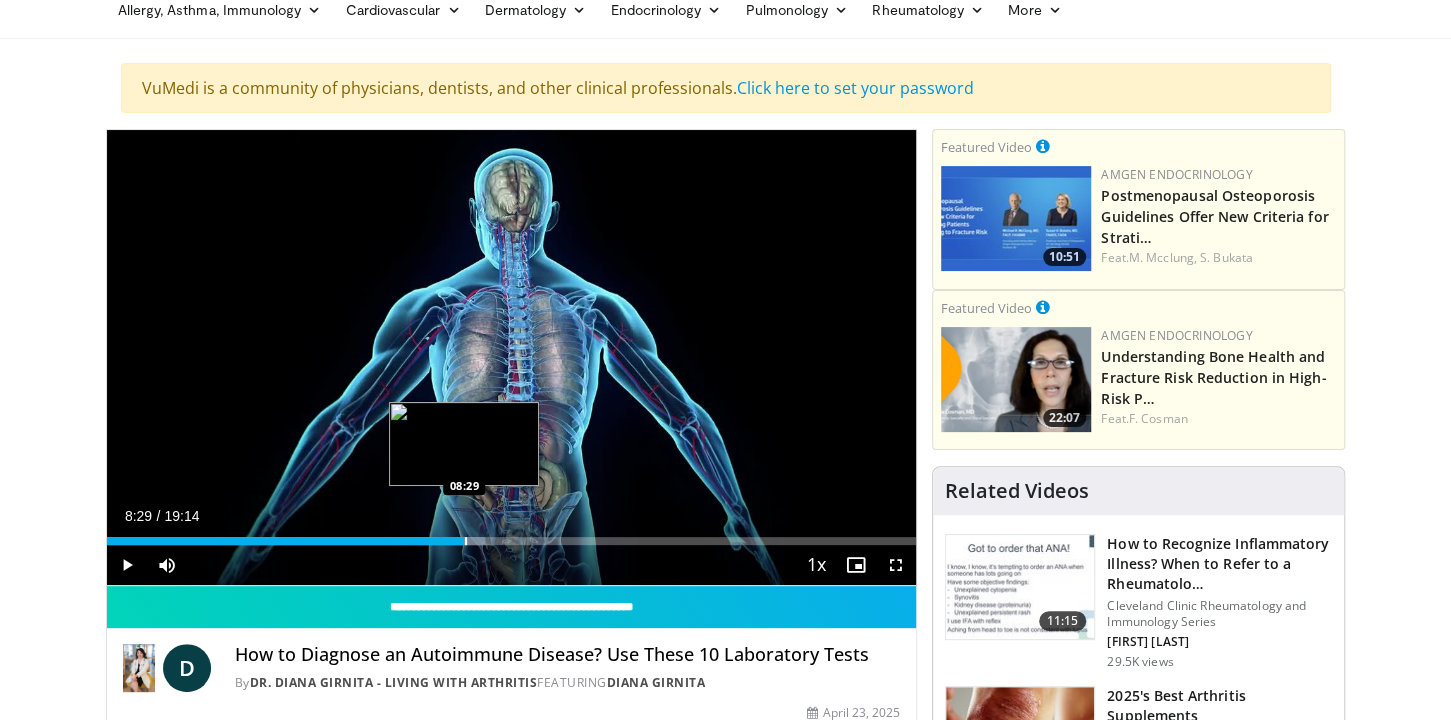click on "Loaded :  46.69% 08:29 08:29" at bounding box center (512, 535) 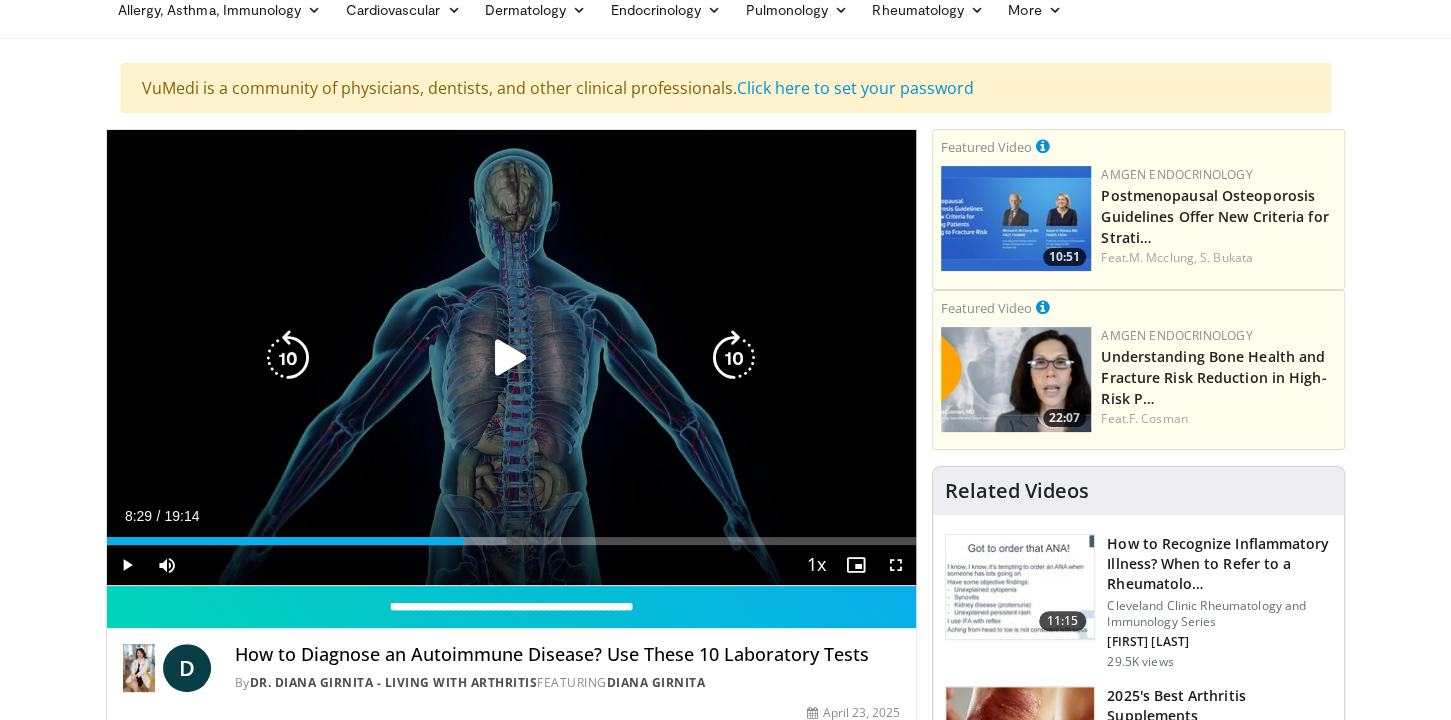 click at bounding box center (511, 358) 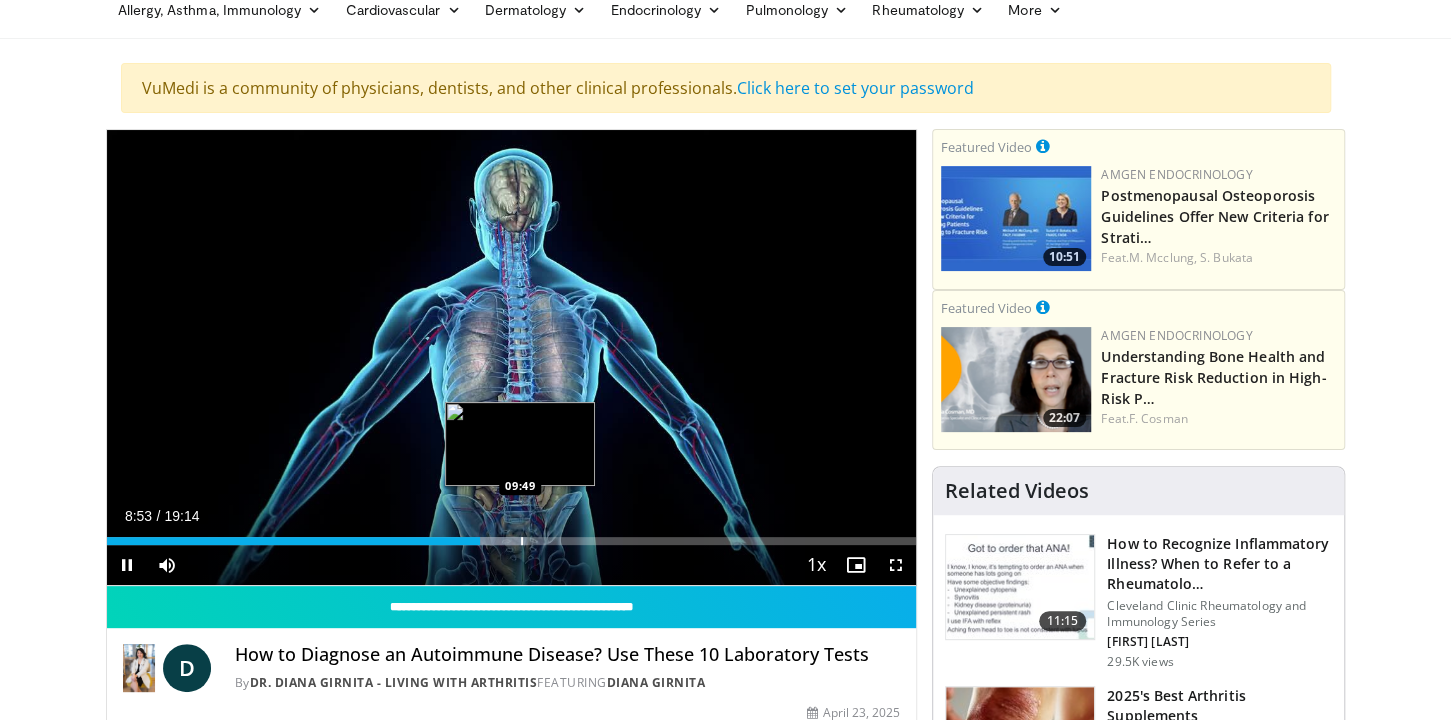 click on "Loaded :  51.88% 08:53 09:49" at bounding box center (512, 541) 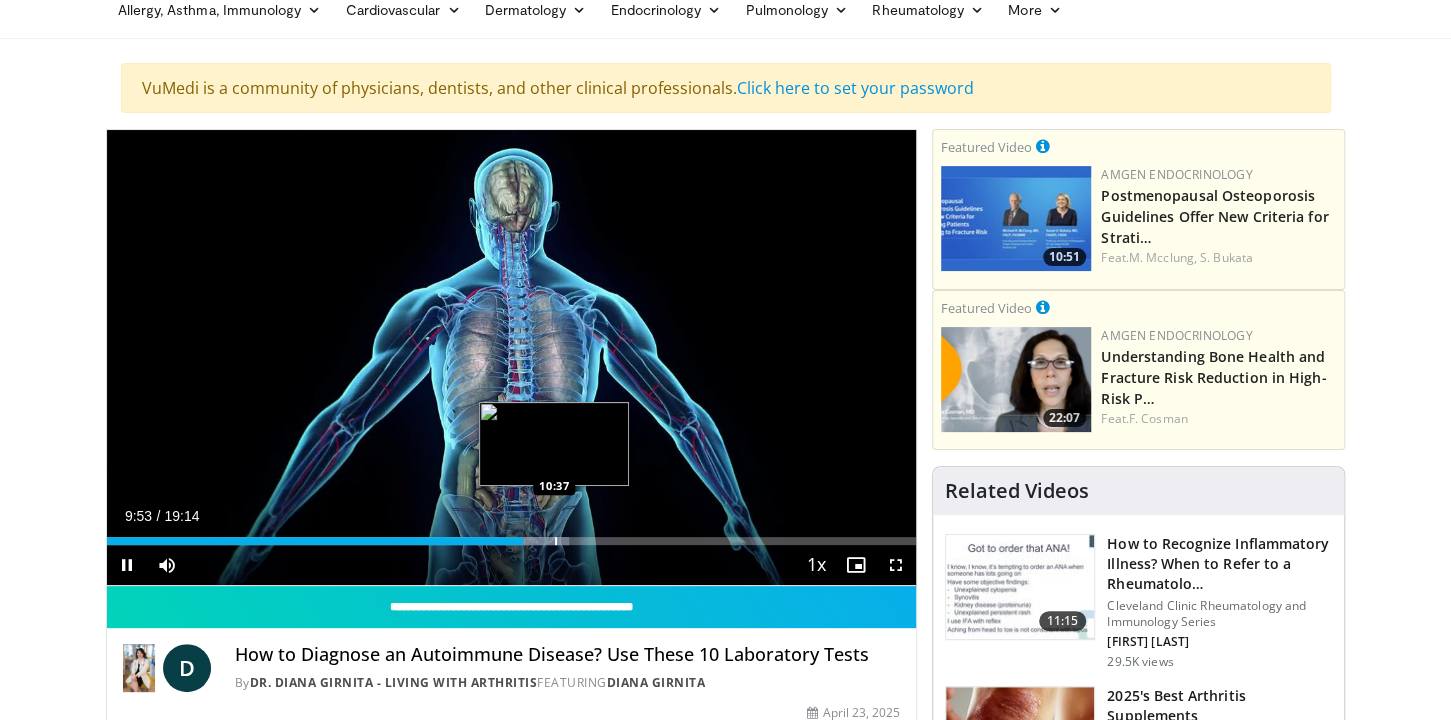 click on "Loaded :  57.07% 09:53 10:37" at bounding box center (512, 535) 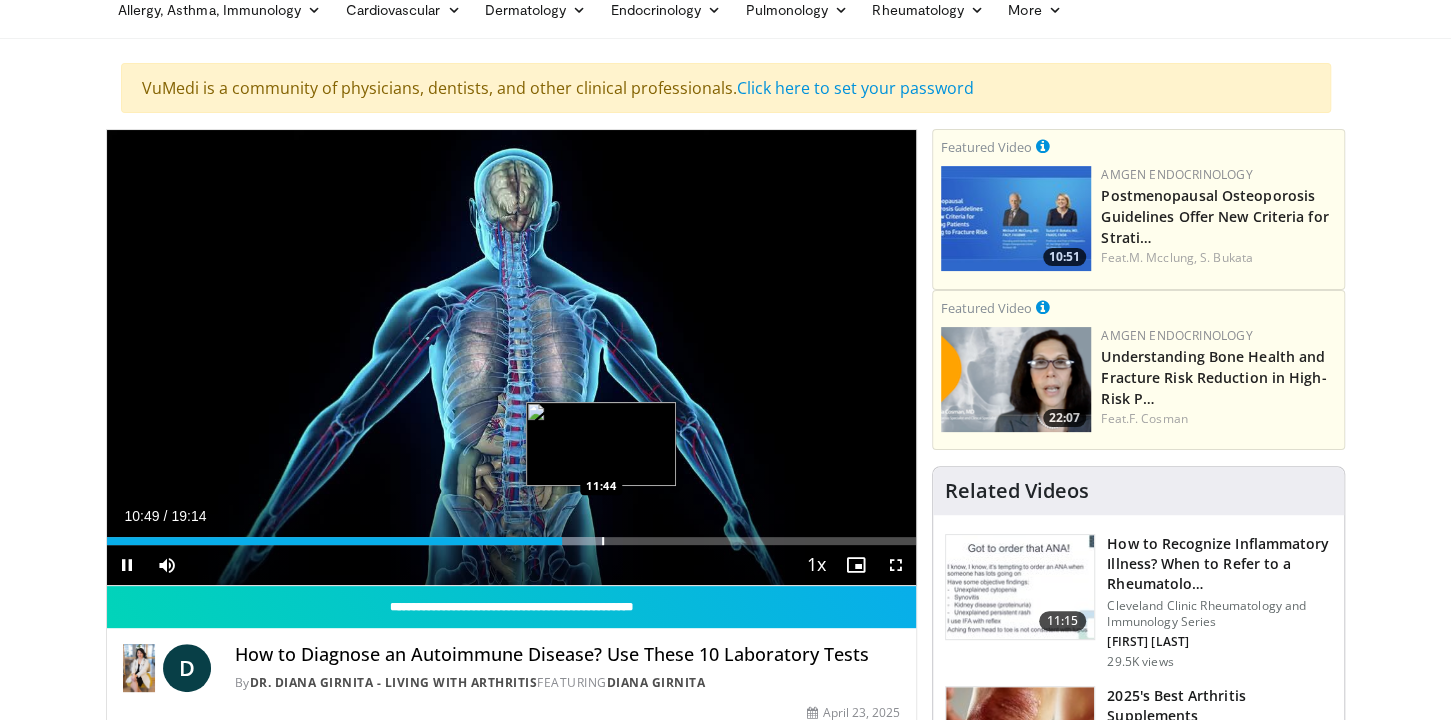 click at bounding box center [573, 541] 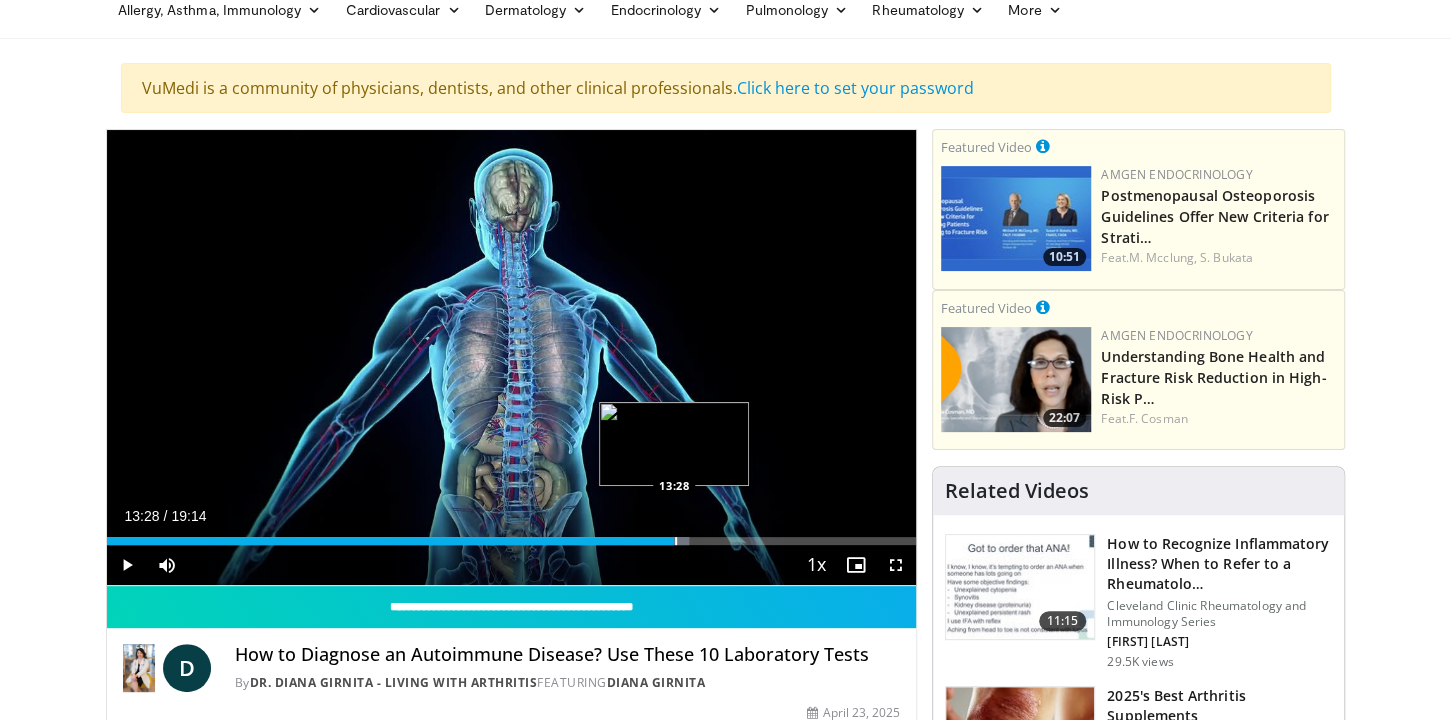 click at bounding box center [676, 541] 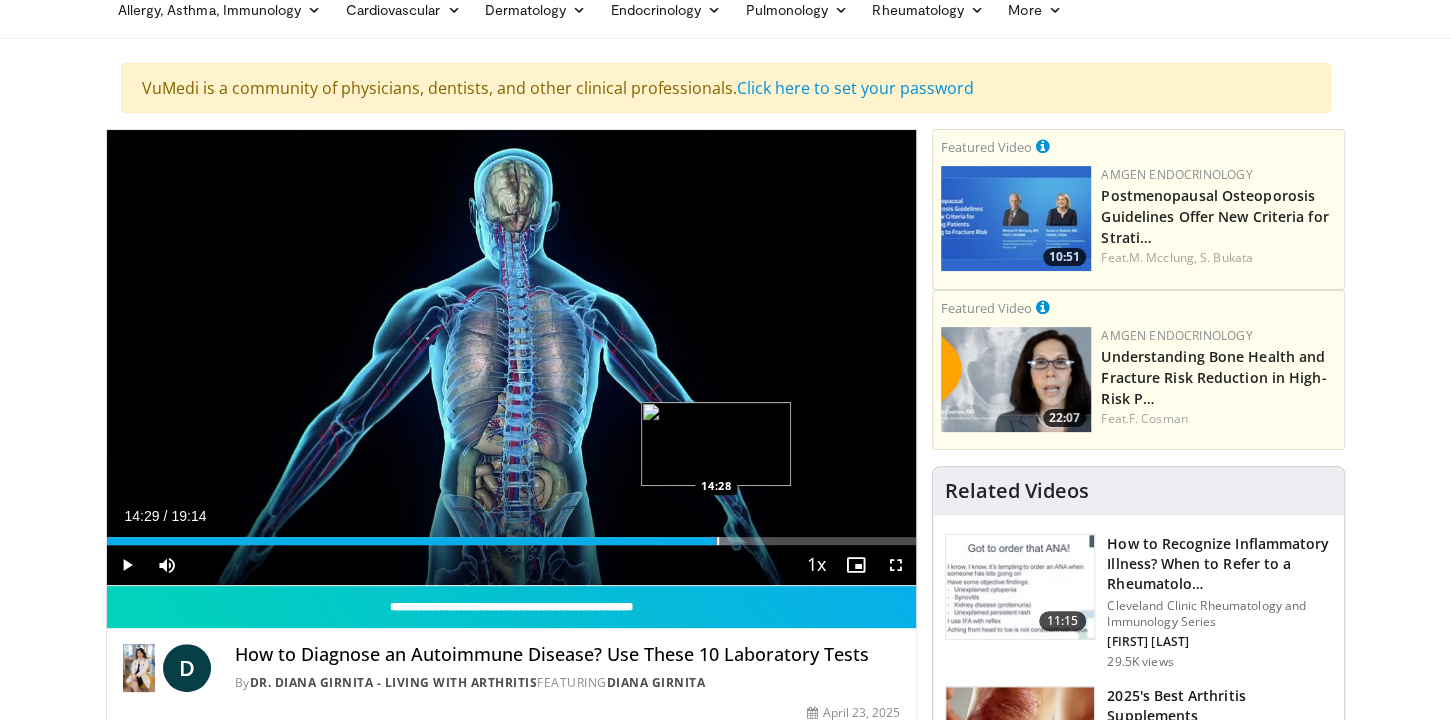 click at bounding box center (718, 541) 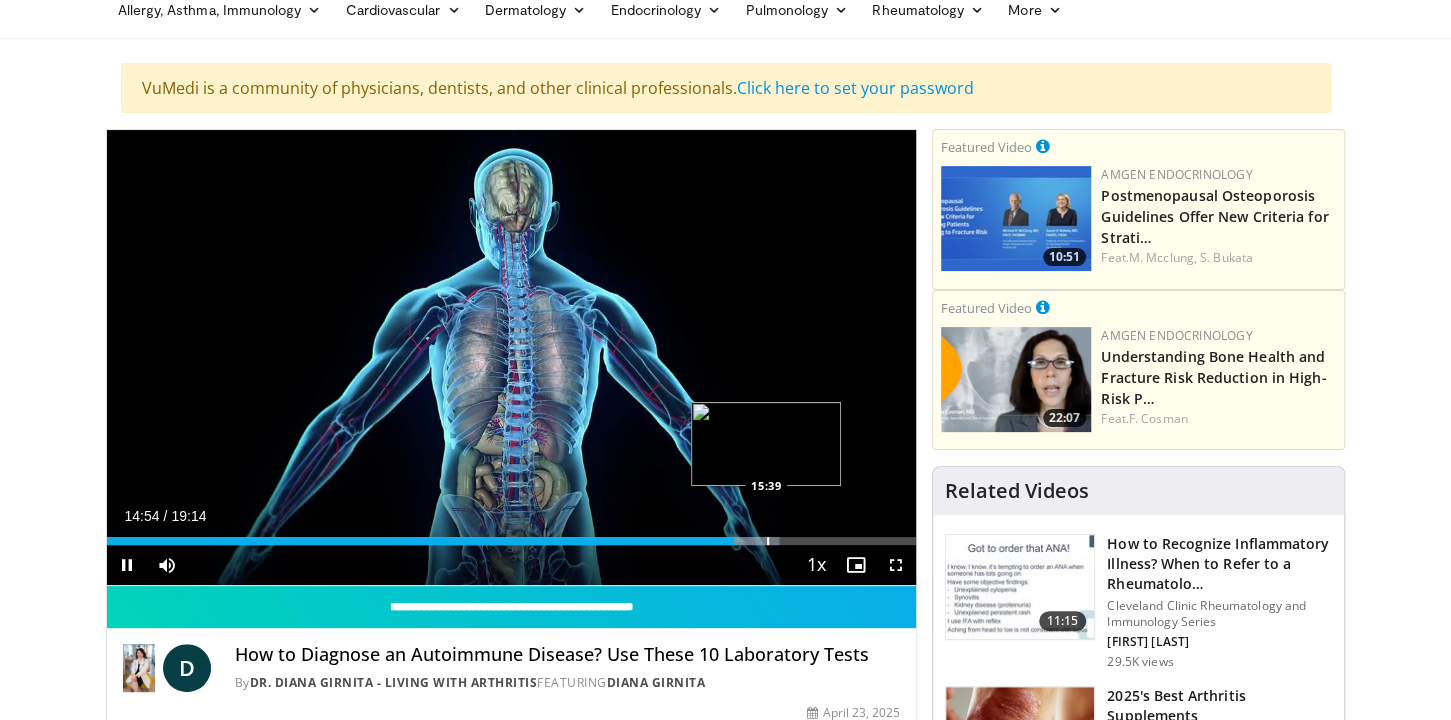 click at bounding box center (745, 541) 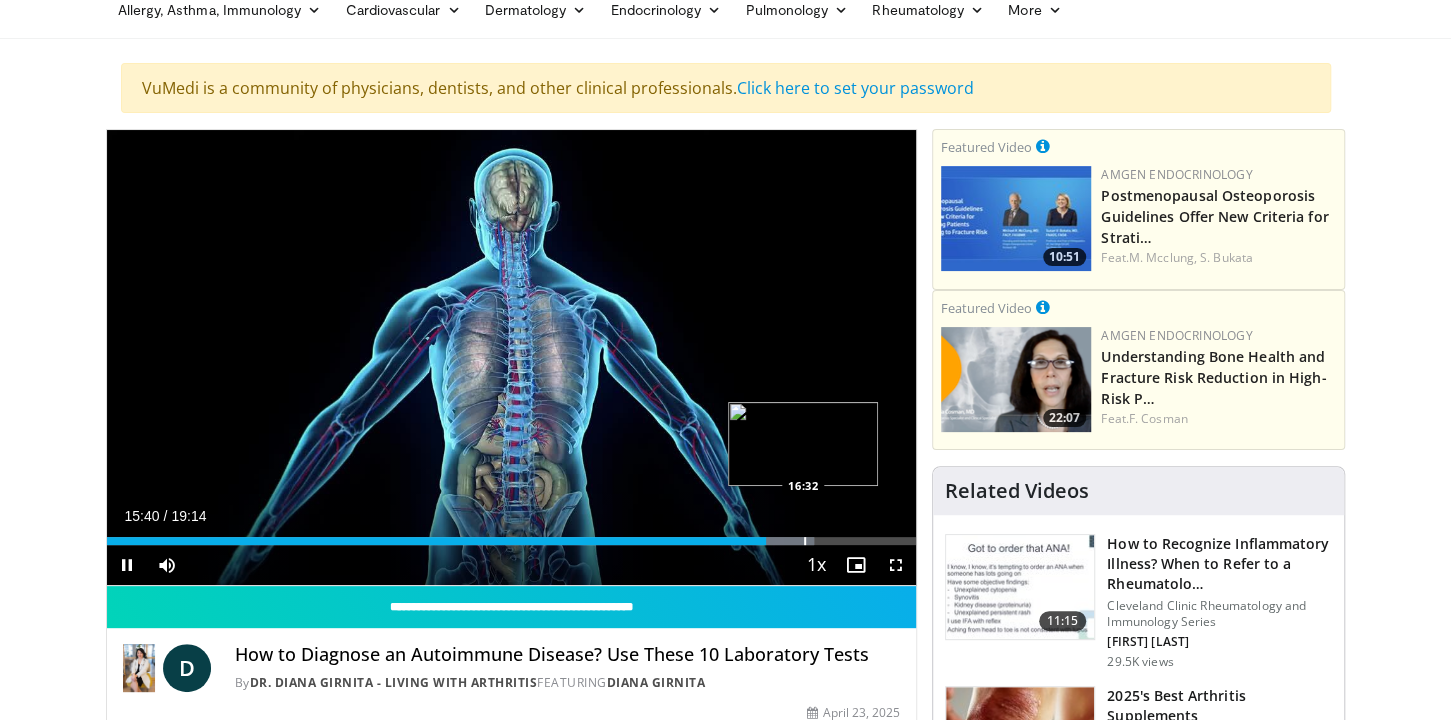 click at bounding box center [805, 541] 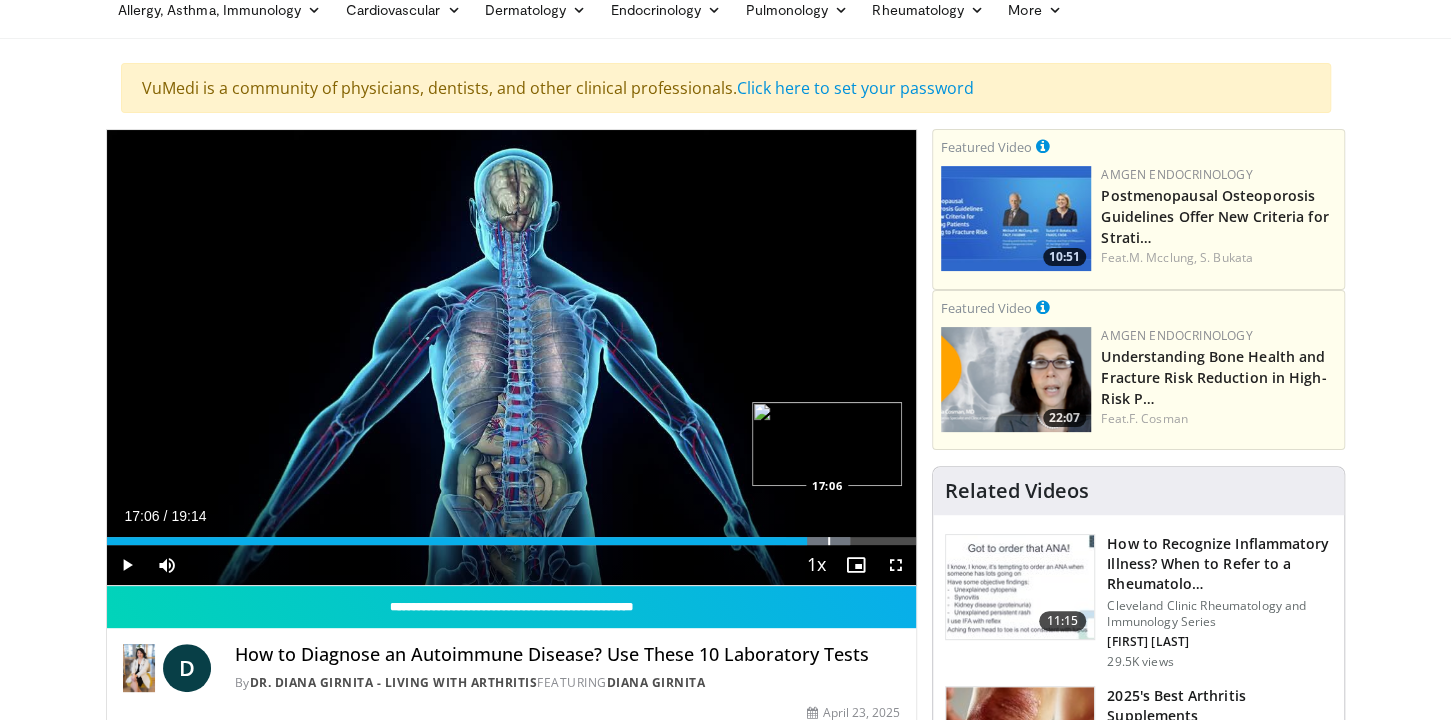 click at bounding box center (829, 541) 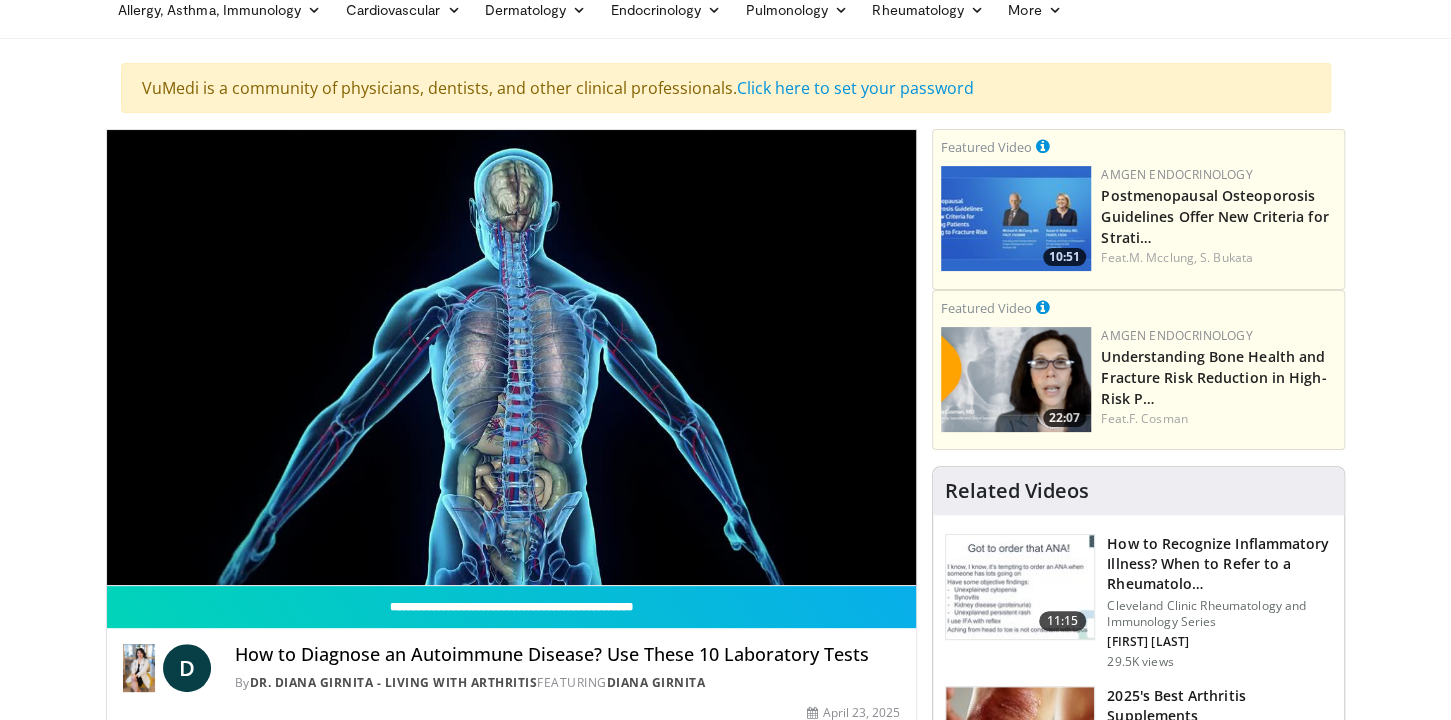 click on "10 seconds
Tap to unmute" at bounding box center (512, 357) 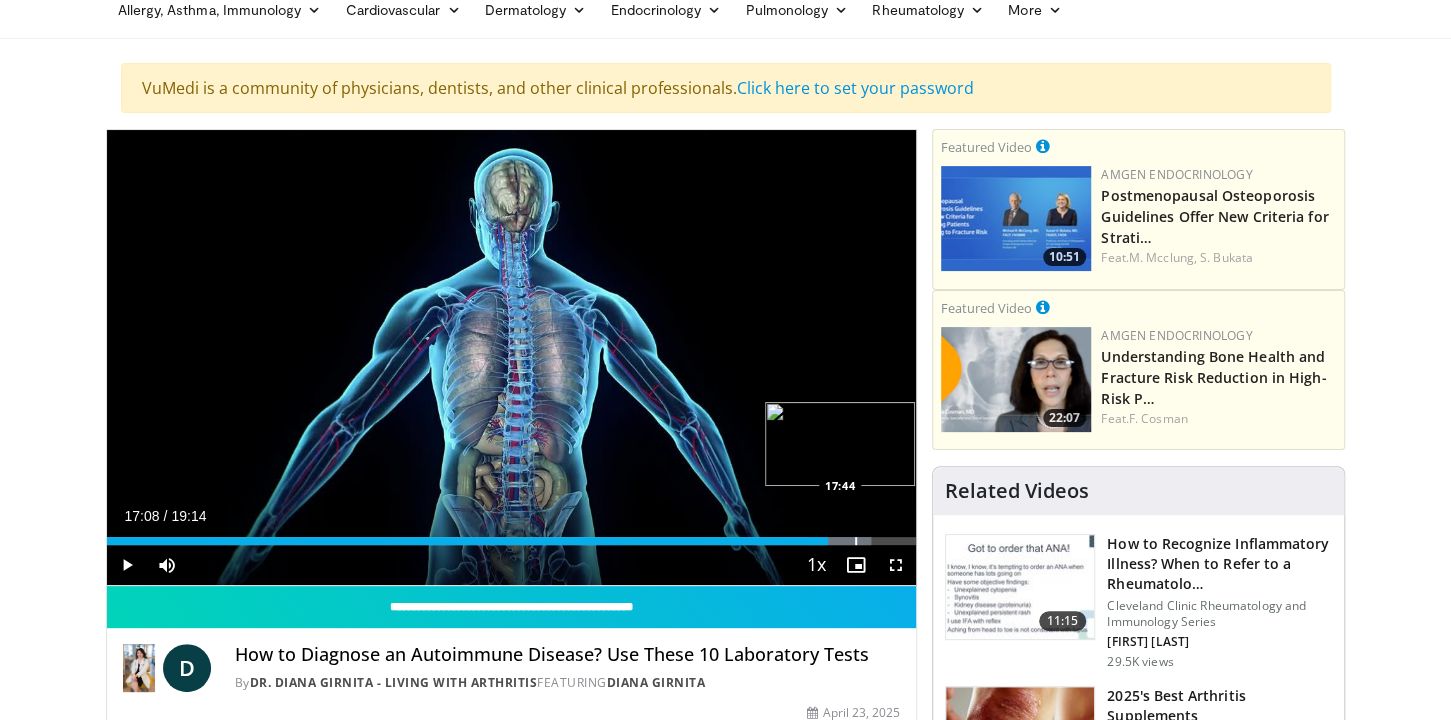 click at bounding box center [856, 541] 